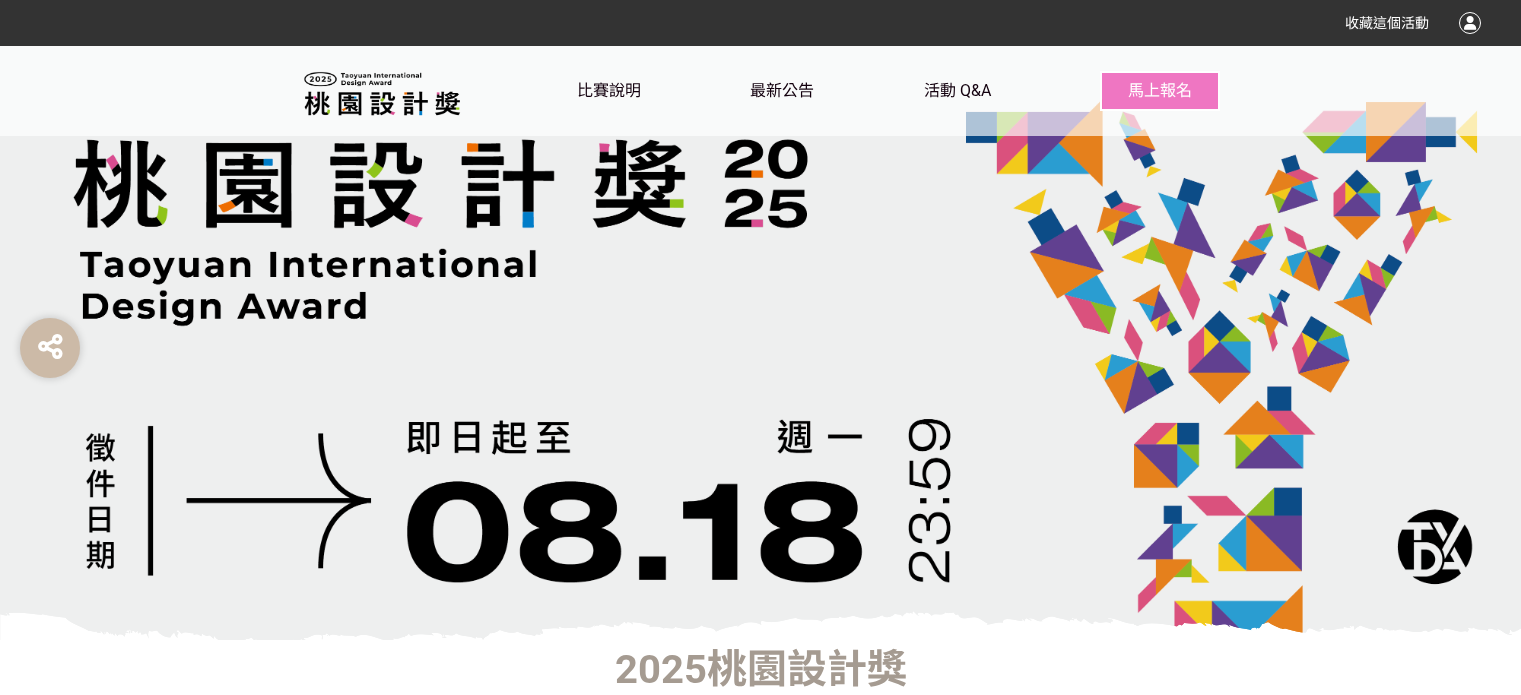 scroll, scrollTop: 0, scrollLeft: 0, axis: both 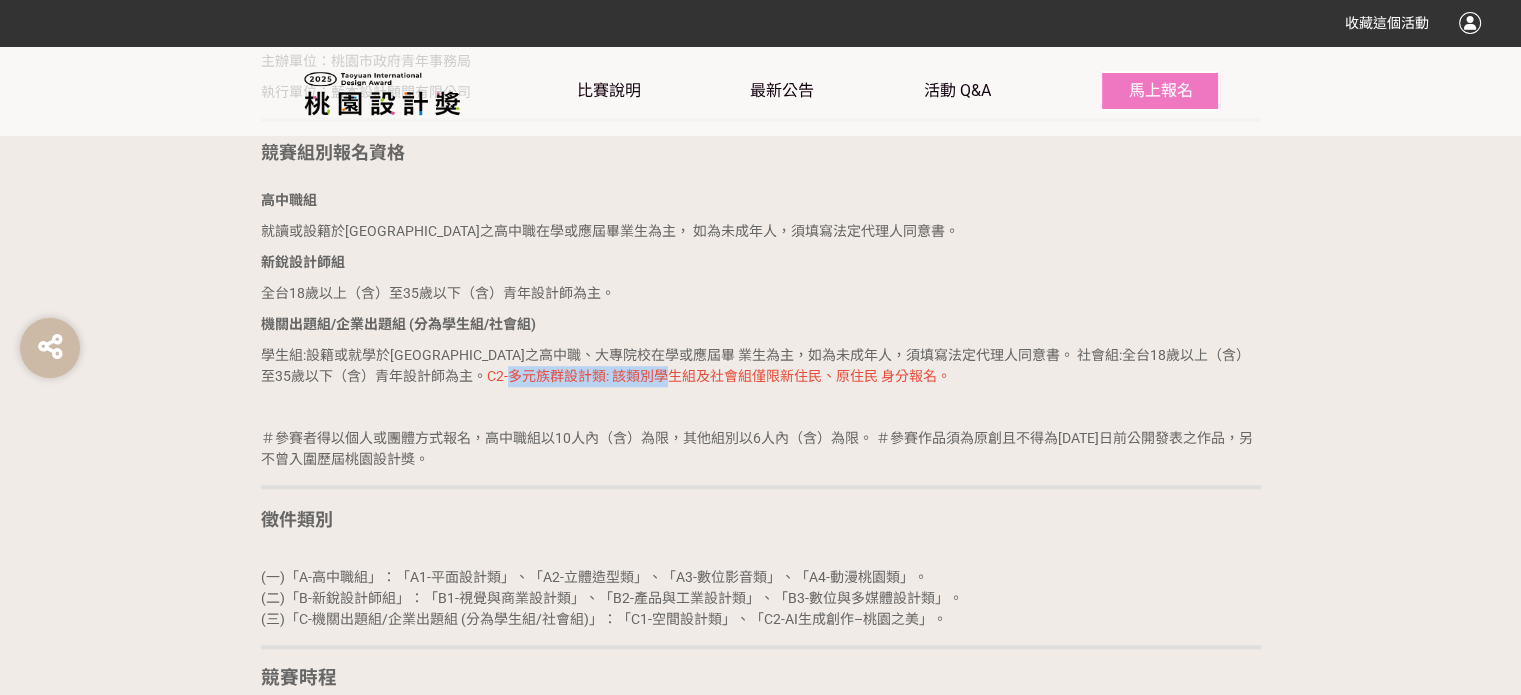 drag, startPoint x: 444, startPoint y: 375, endPoint x: 606, endPoint y: 383, distance: 162.19742 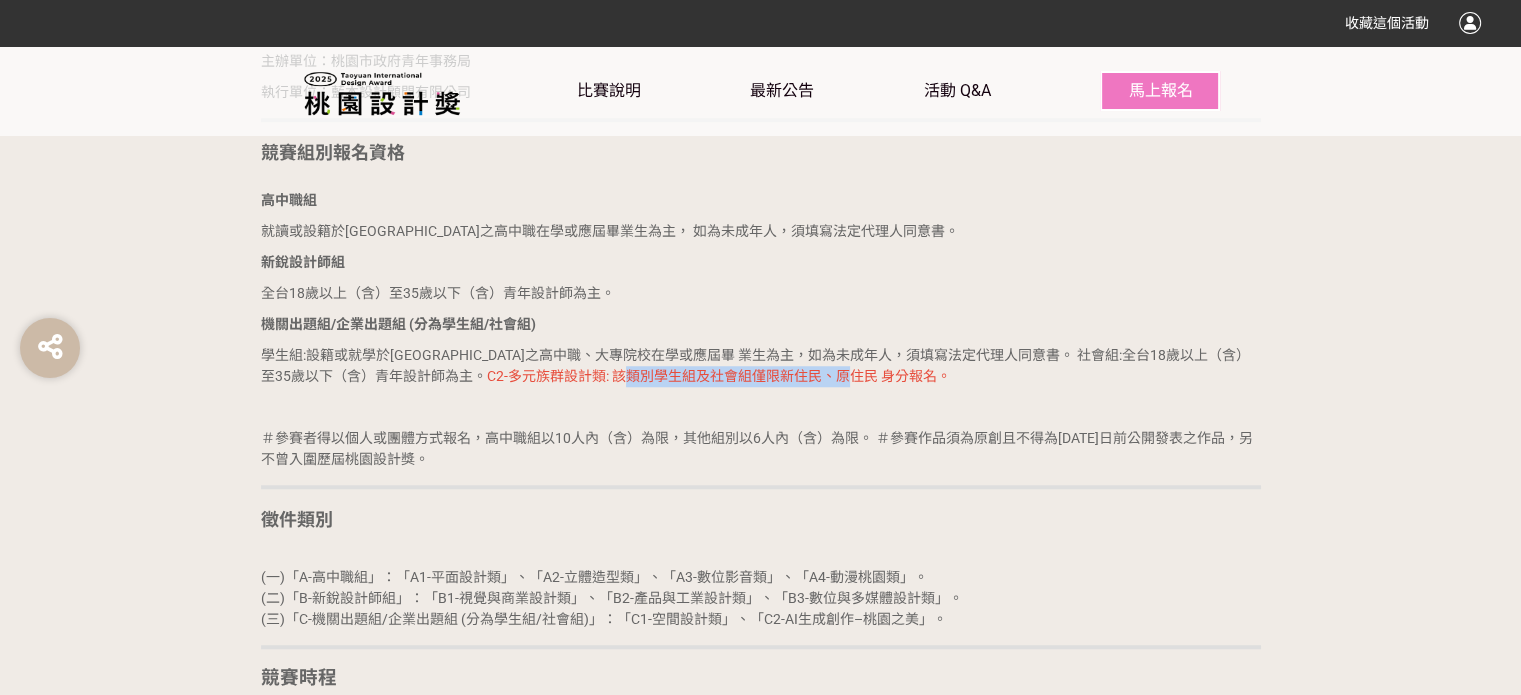 drag, startPoint x: 554, startPoint y: 379, endPoint x: 778, endPoint y: 381, distance: 224.00893 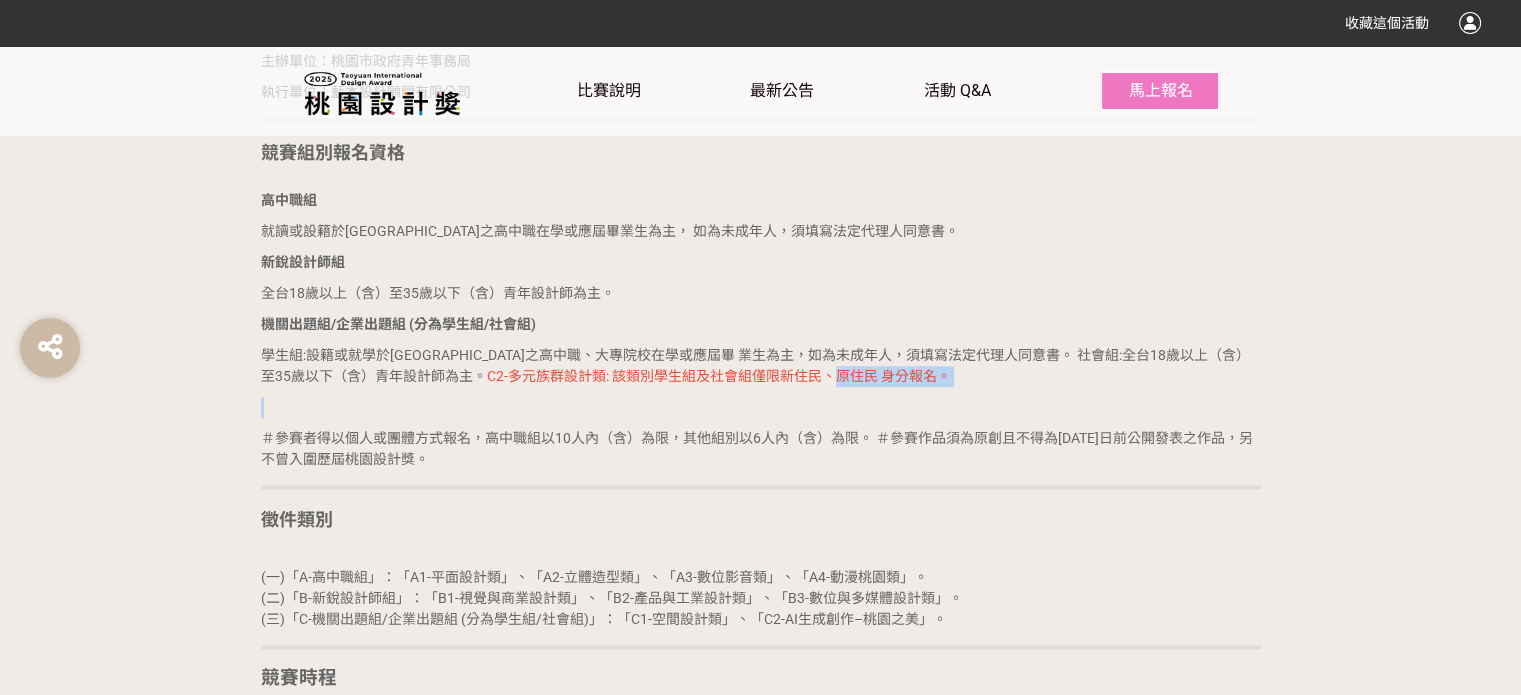 drag, startPoint x: 774, startPoint y: 380, endPoint x: 859, endPoint y: 399, distance: 87.09765 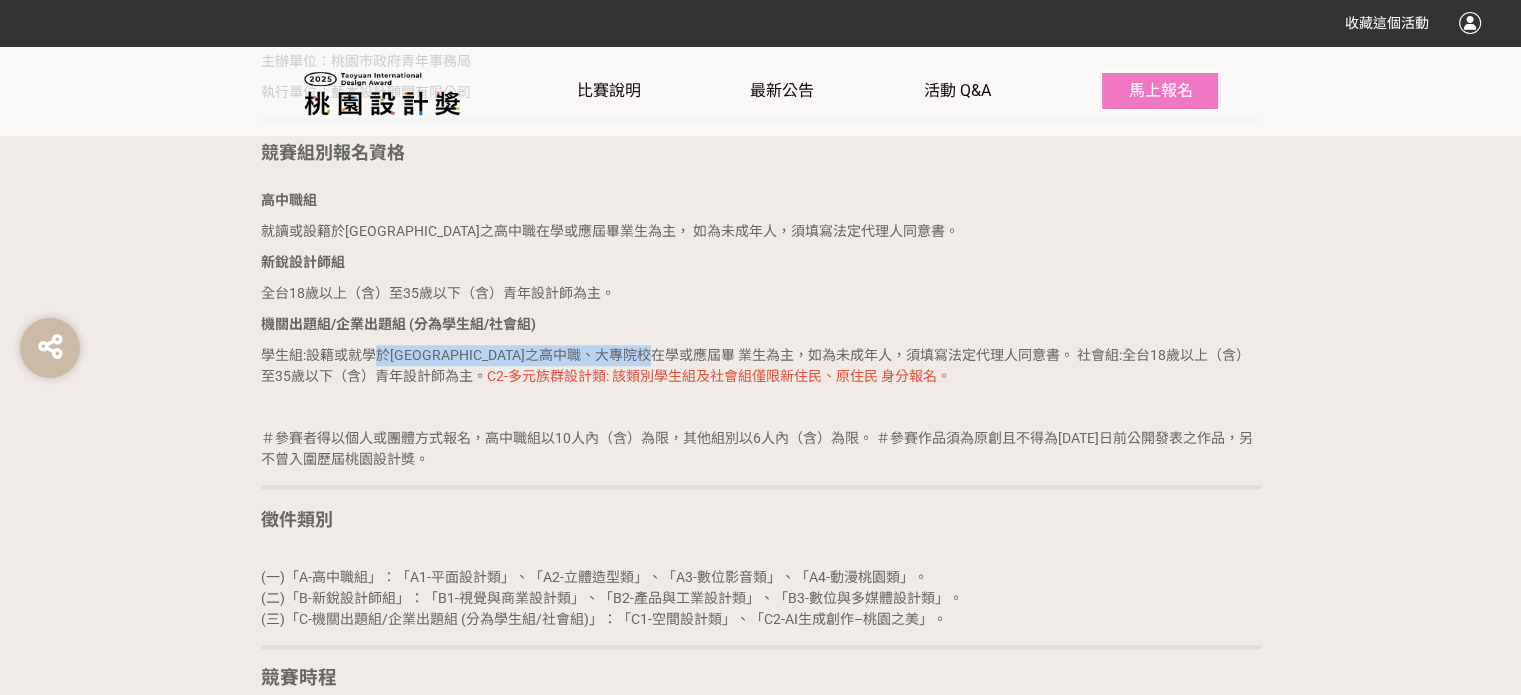drag, startPoint x: 377, startPoint y: 352, endPoint x: 744, endPoint y: 353, distance: 367.00137 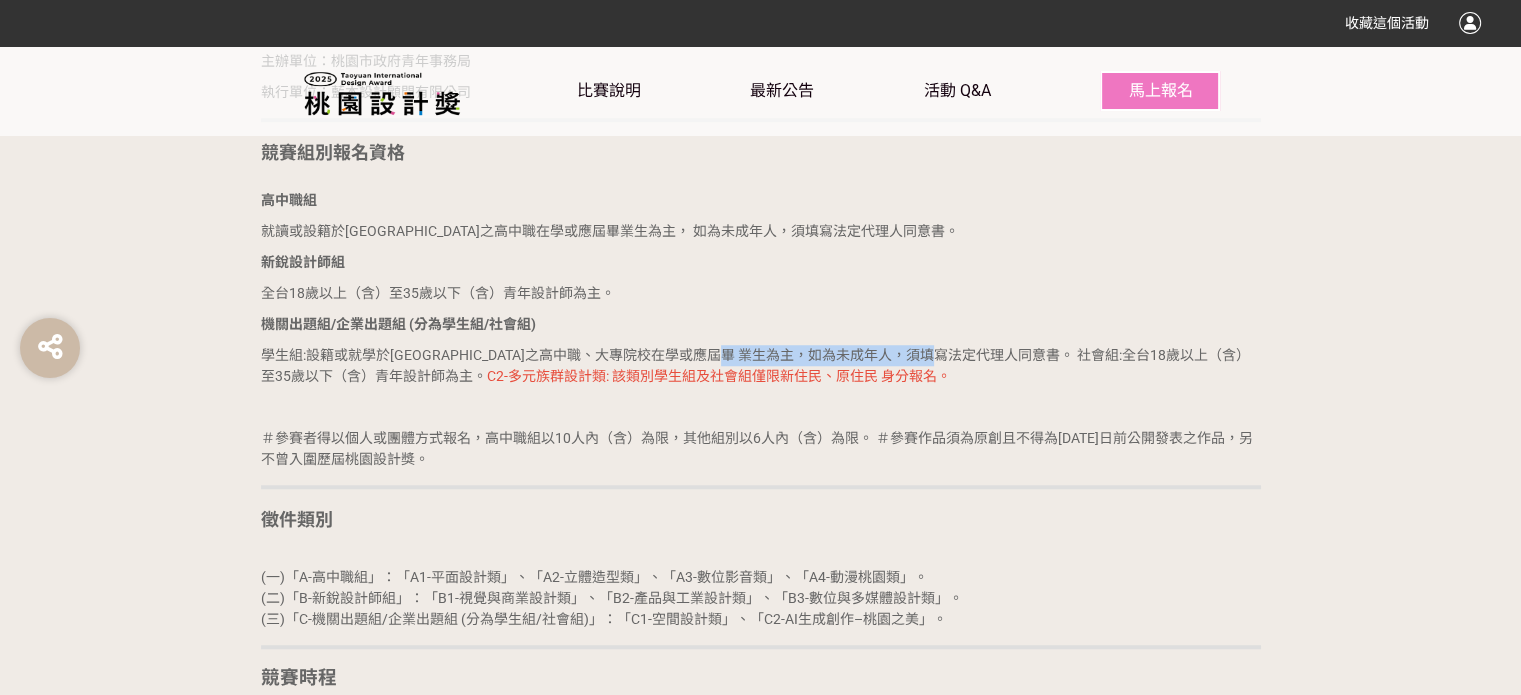 drag, startPoint x: 807, startPoint y: 349, endPoint x: 1044, endPoint y: 358, distance: 237.17082 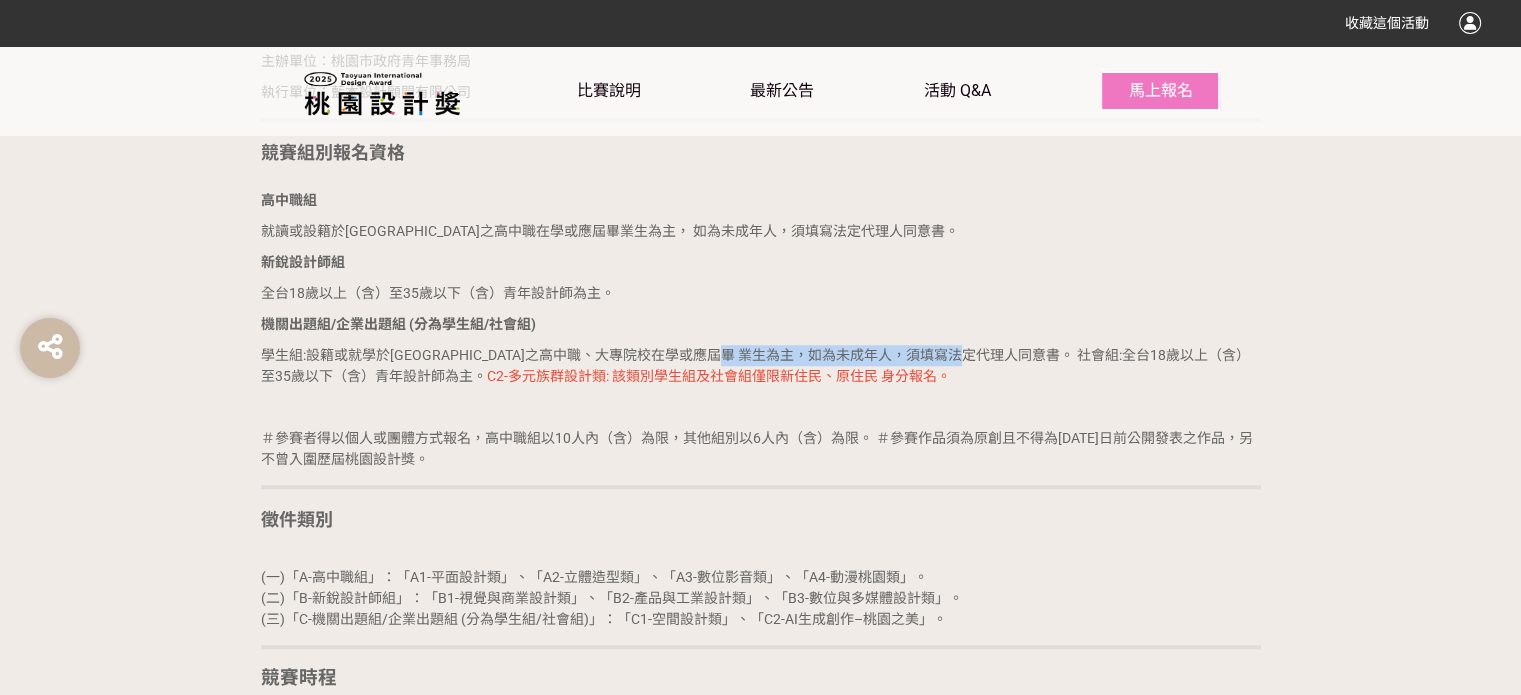 click on "學生組:設籍或就學於[GEOGRAPHIC_DATA]之高中職、大專院校在學或應屆畢 業生為主，如為未成年人，須填寫法定代理人同意書。 社會組:全台18歲以上（含）至35歲以下（含）青年設計師為主。  C2-多元族群設計類: 該類別學生組及社會組僅限新住民、原住民 身分報名。" at bounding box center (761, 366) 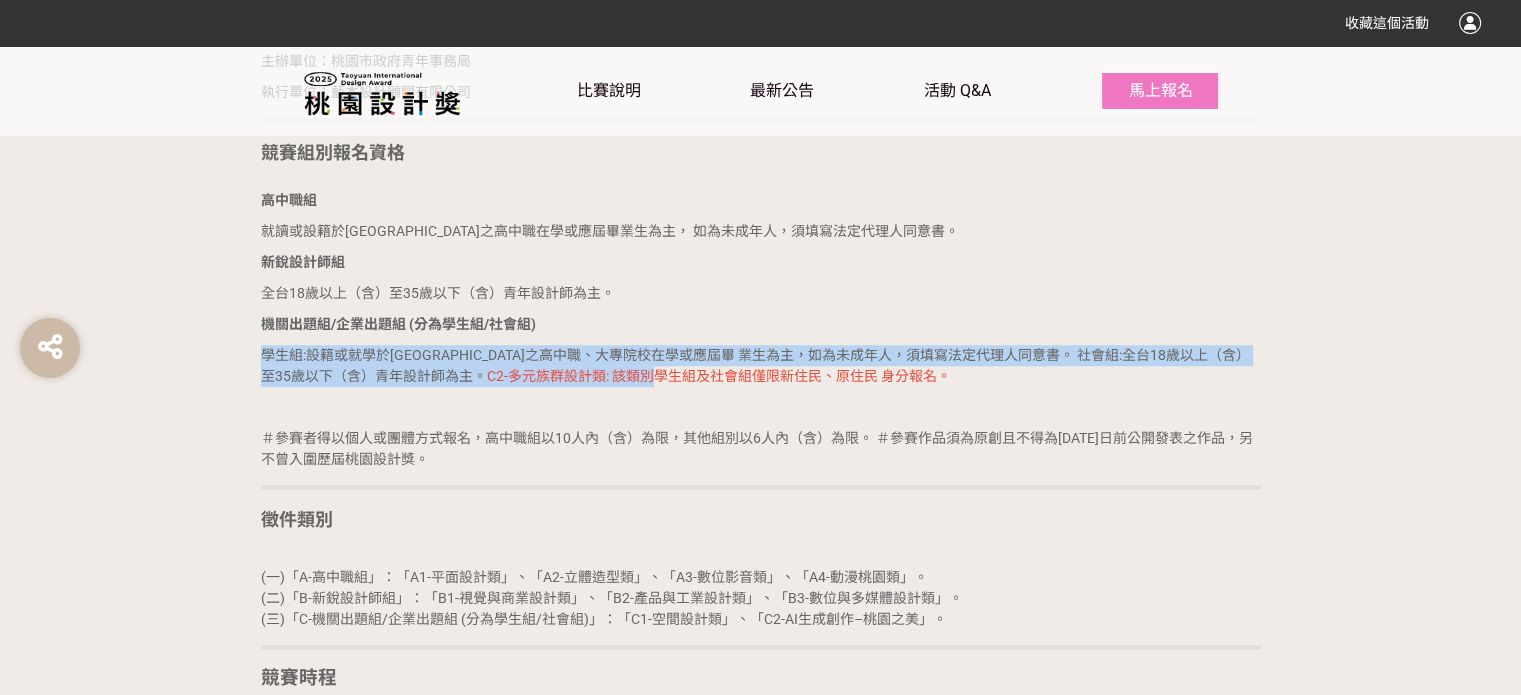 drag, startPoint x: 240, startPoint y: 356, endPoint x: 581, endPoint y: 368, distance: 341.2111 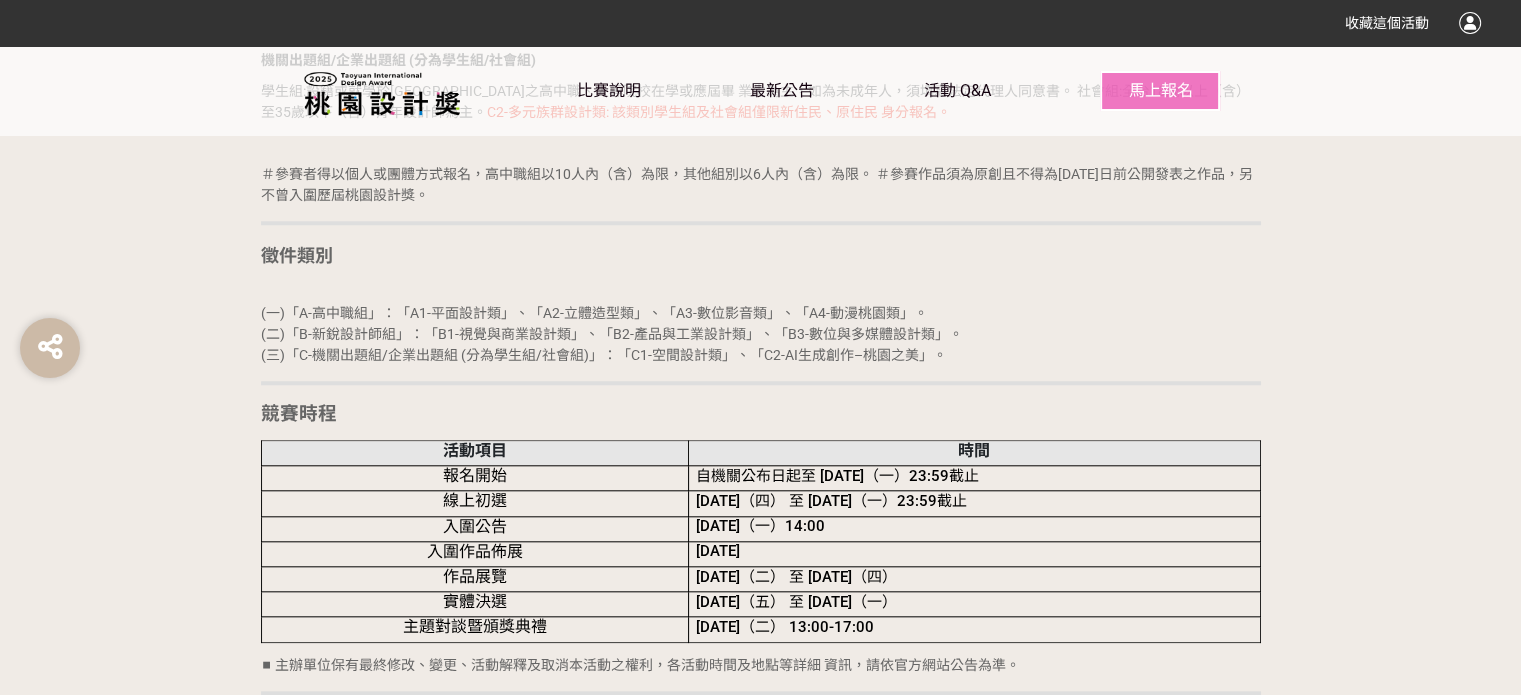 scroll, scrollTop: 1900, scrollLeft: 0, axis: vertical 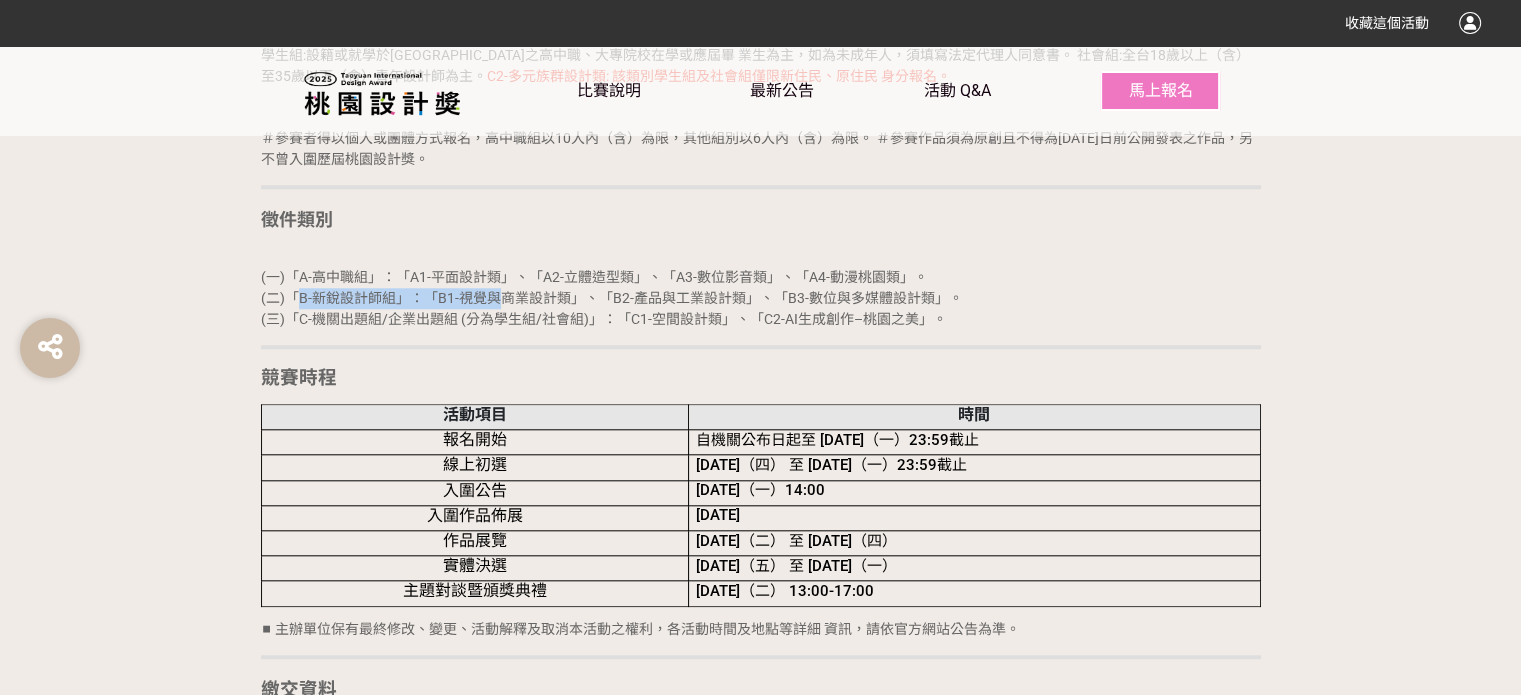 drag, startPoint x: 296, startPoint y: 299, endPoint x: 496, endPoint y: 291, distance: 200.15994 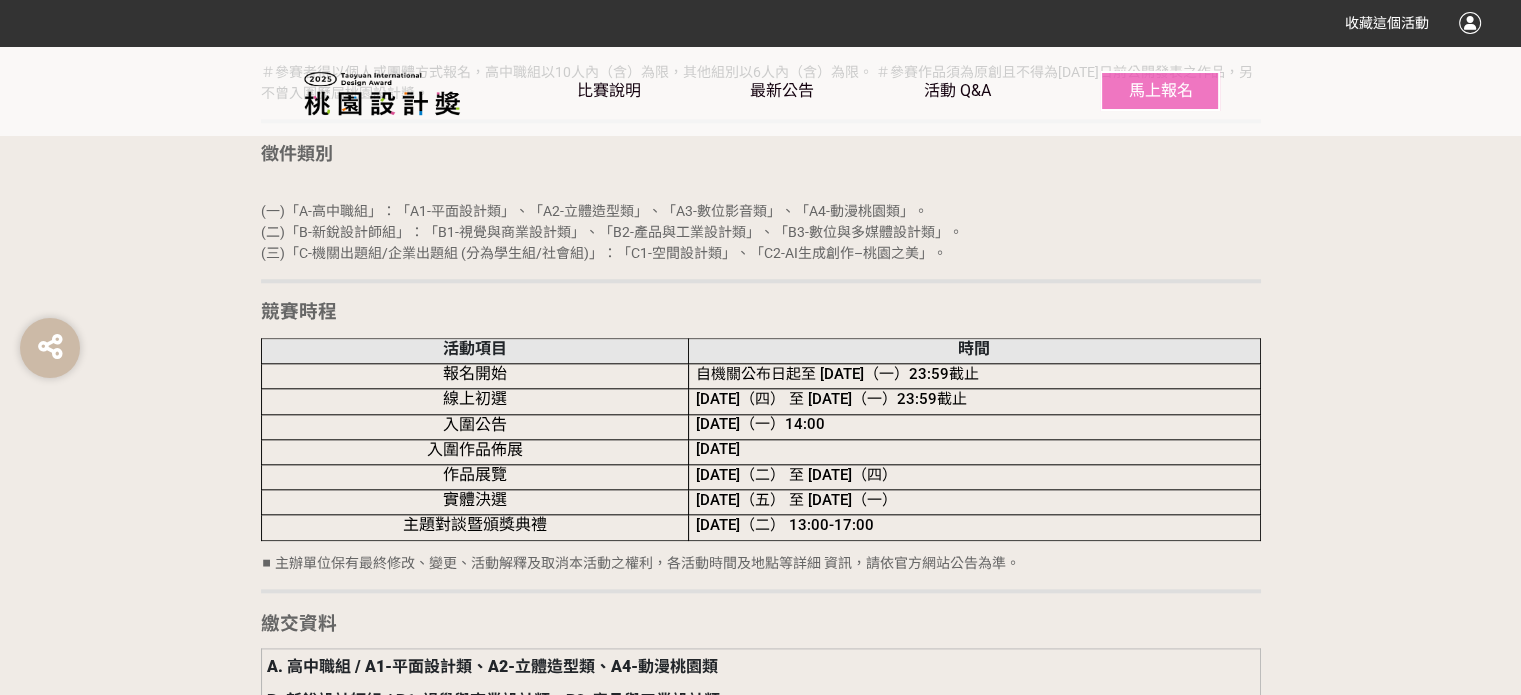 scroll, scrollTop: 2000, scrollLeft: 0, axis: vertical 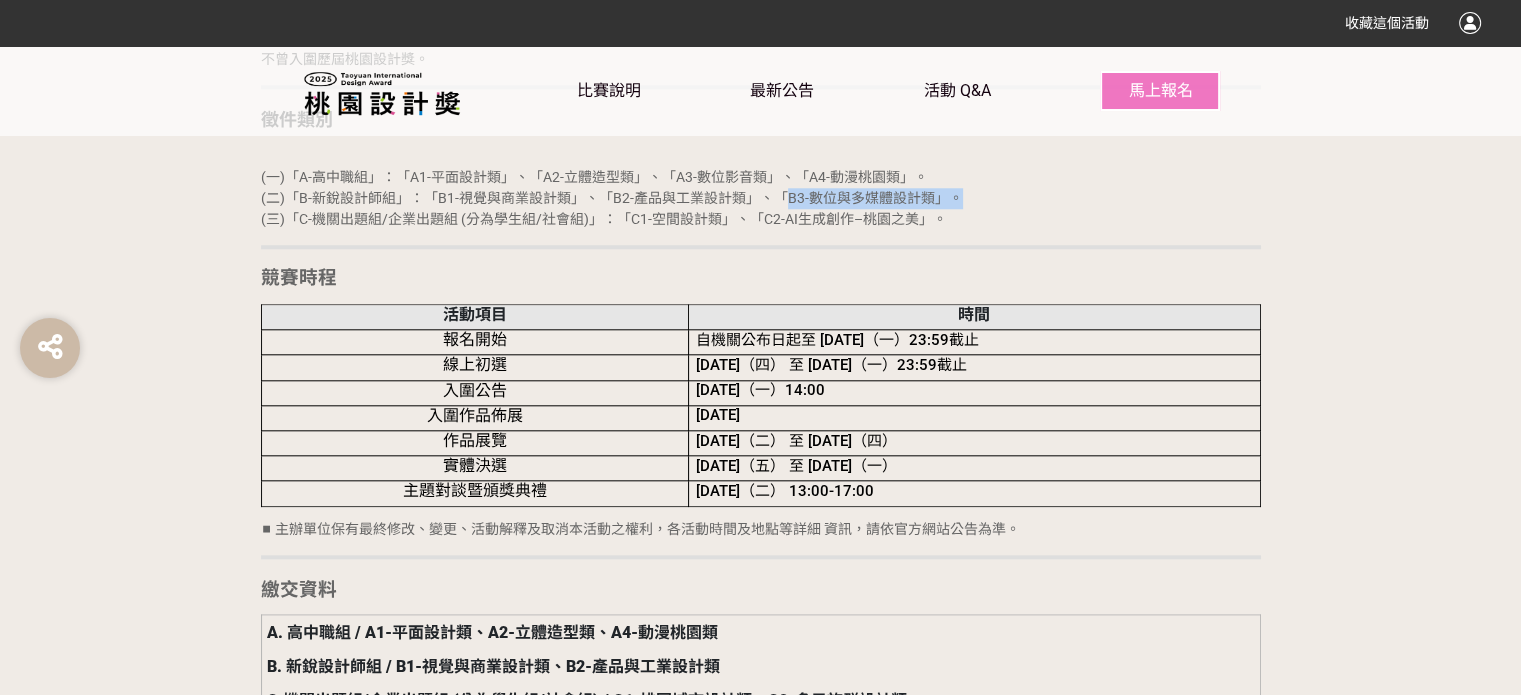 drag, startPoint x: 788, startPoint y: 195, endPoint x: 957, endPoint y: 195, distance: 169 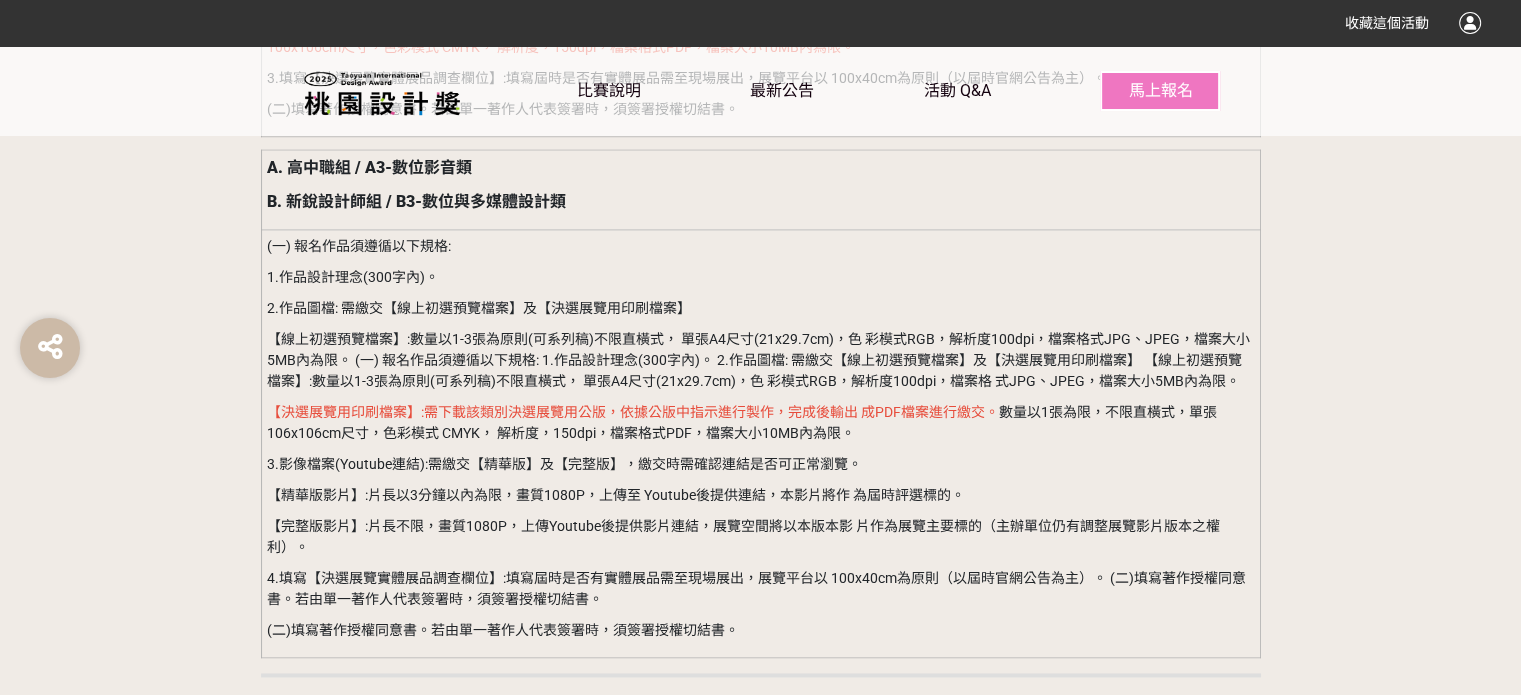scroll, scrollTop: 2900, scrollLeft: 0, axis: vertical 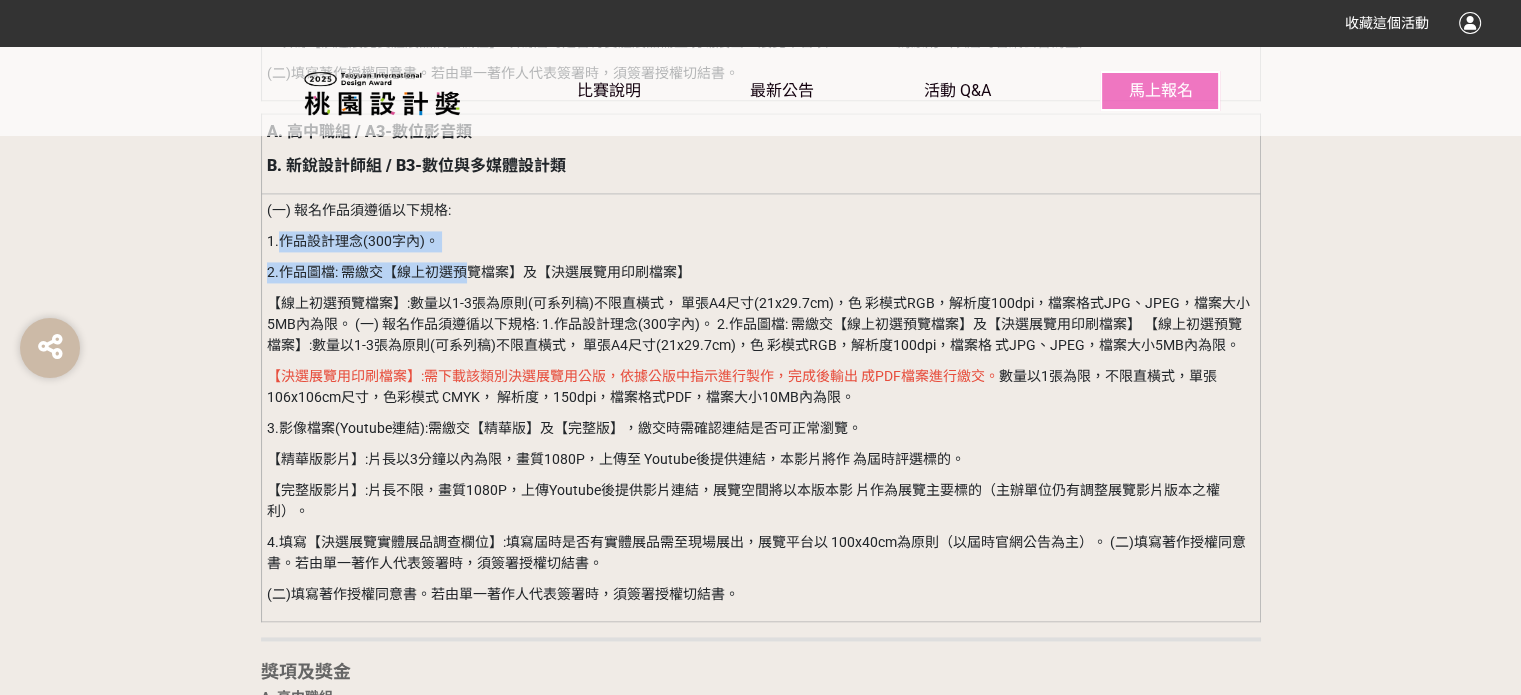 drag, startPoint x: 277, startPoint y: 240, endPoint x: 471, endPoint y: 253, distance: 194.43507 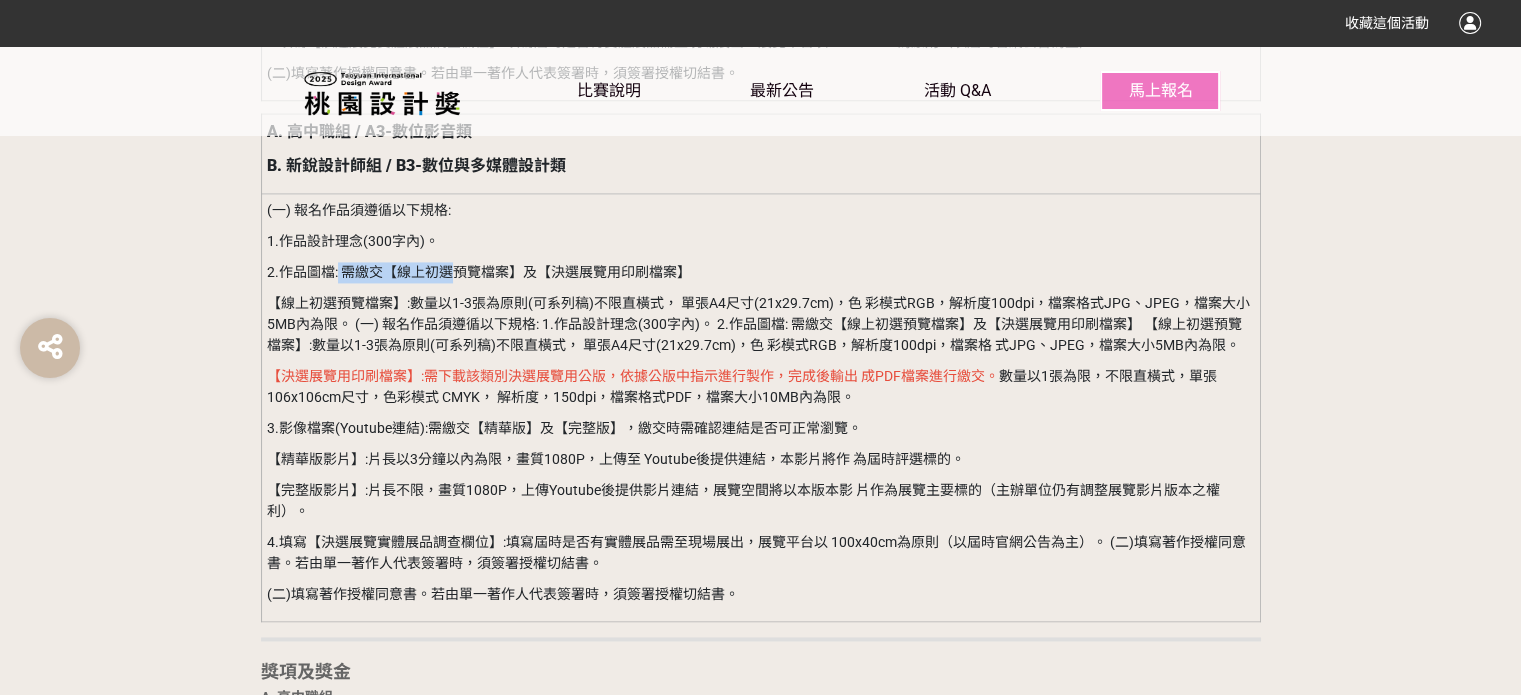 drag, startPoint x: 339, startPoint y: 272, endPoint x: 483, endPoint y: 268, distance: 144.05554 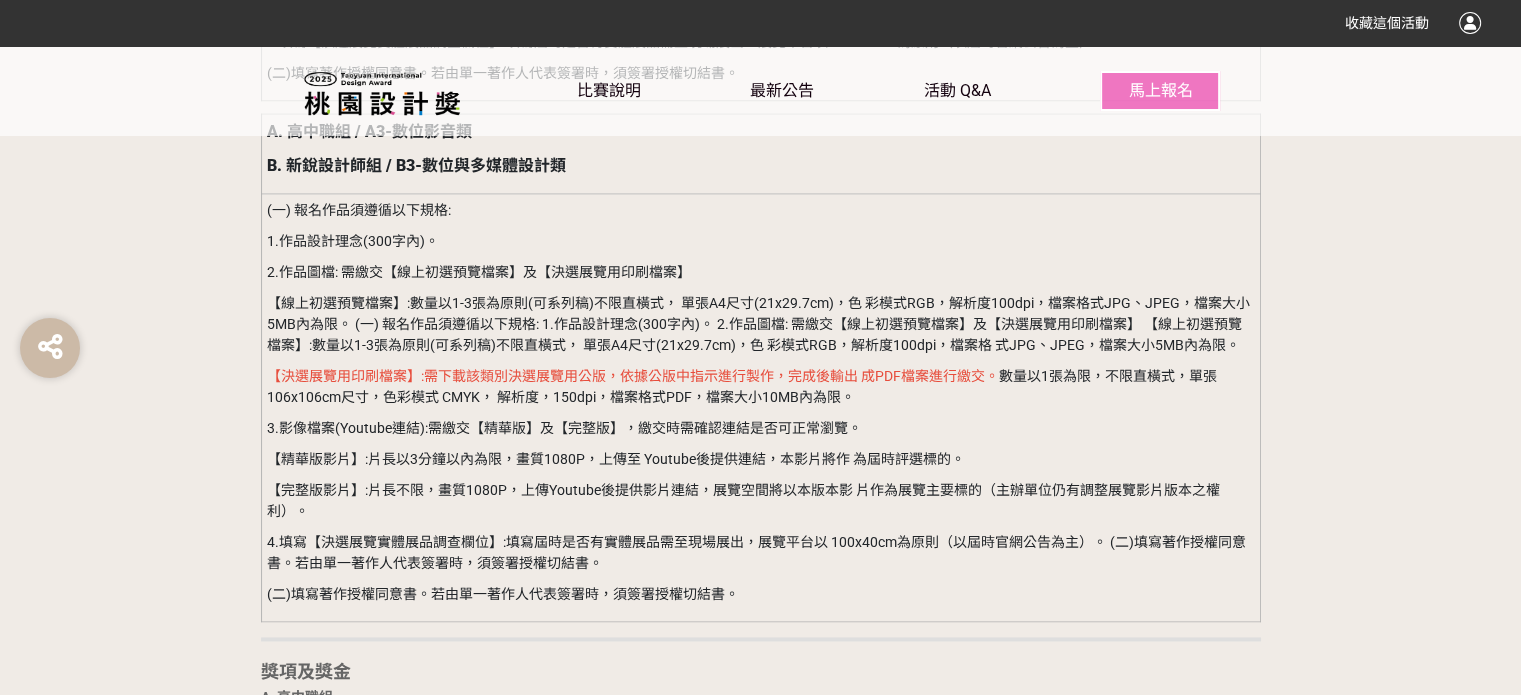 click on "2.作品圖檔: 需繳交【線上初選預覽檔案】及【決選展覽用印刷檔案】" at bounding box center [760, 272] 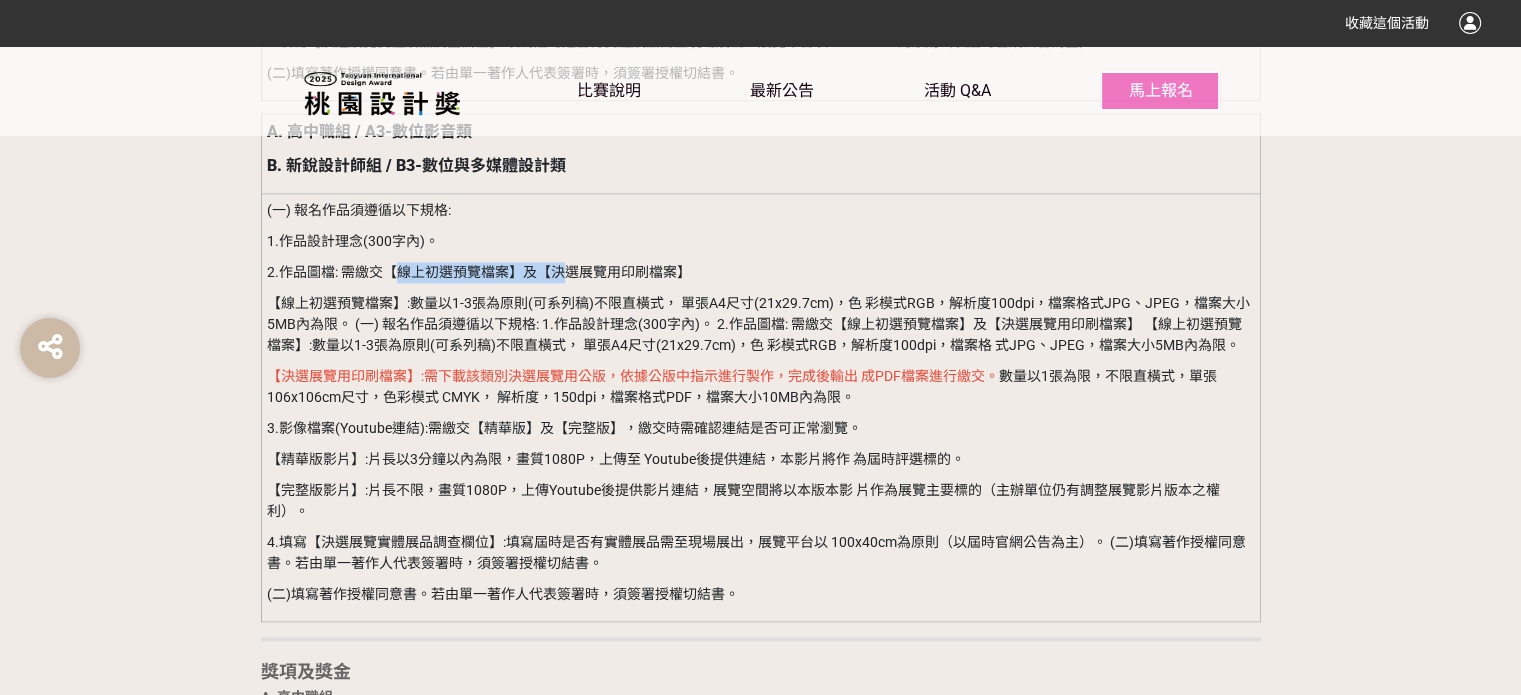 drag, startPoint x: 399, startPoint y: 271, endPoint x: 568, endPoint y: 274, distance: 169.02663 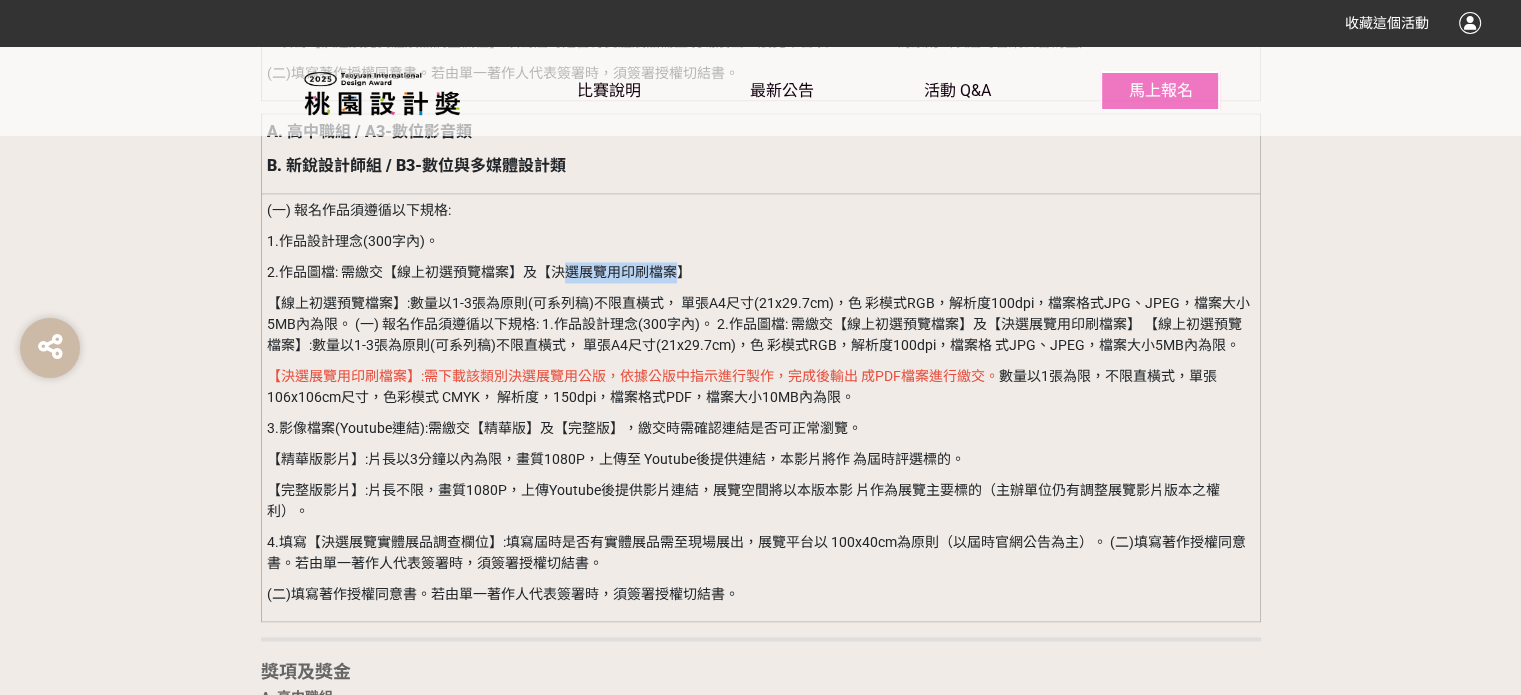 drag, startPoint x: 560, startPoint y: 269, endPoint x: 682, endPoint y: 283, distance: 122.80065 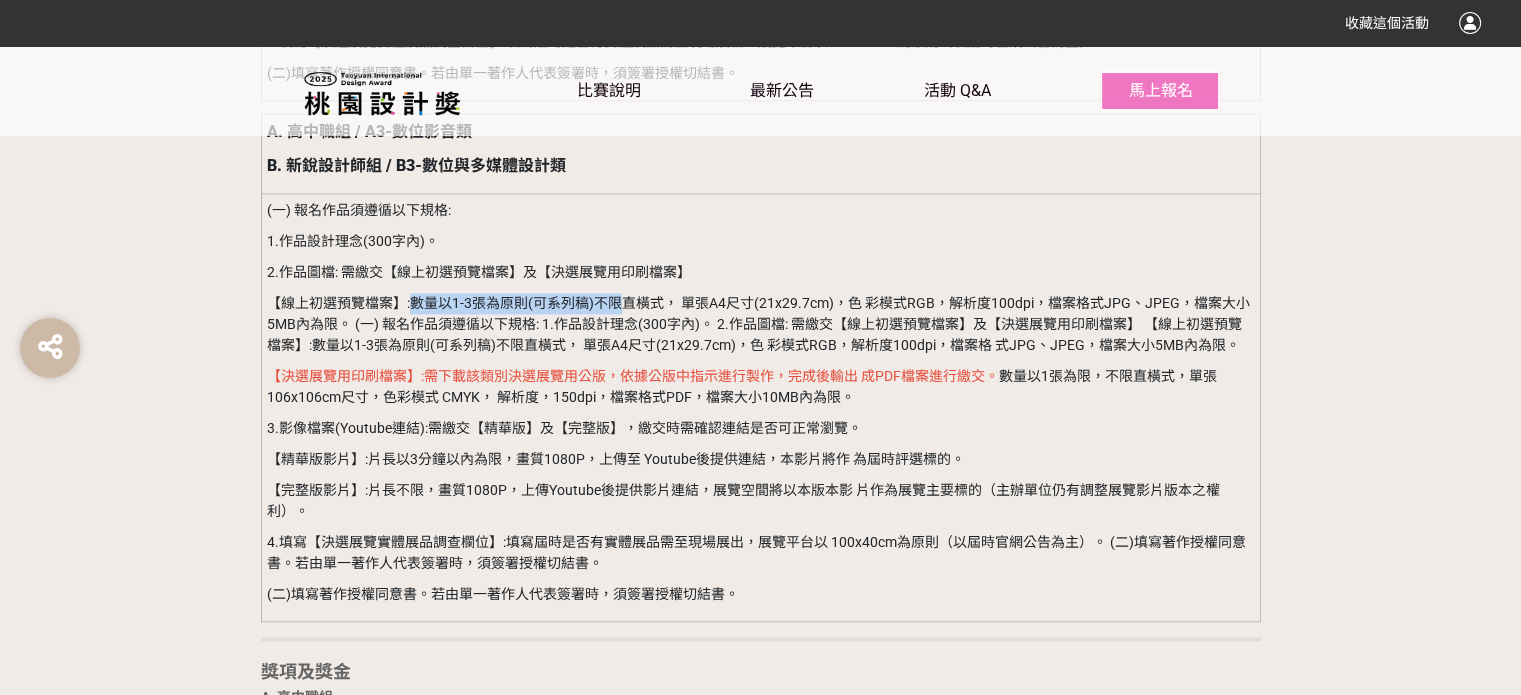 drag, startPoint x: 409, startPoint y: 299, endPoint x: 626, endPoint y: 299, distance: 217 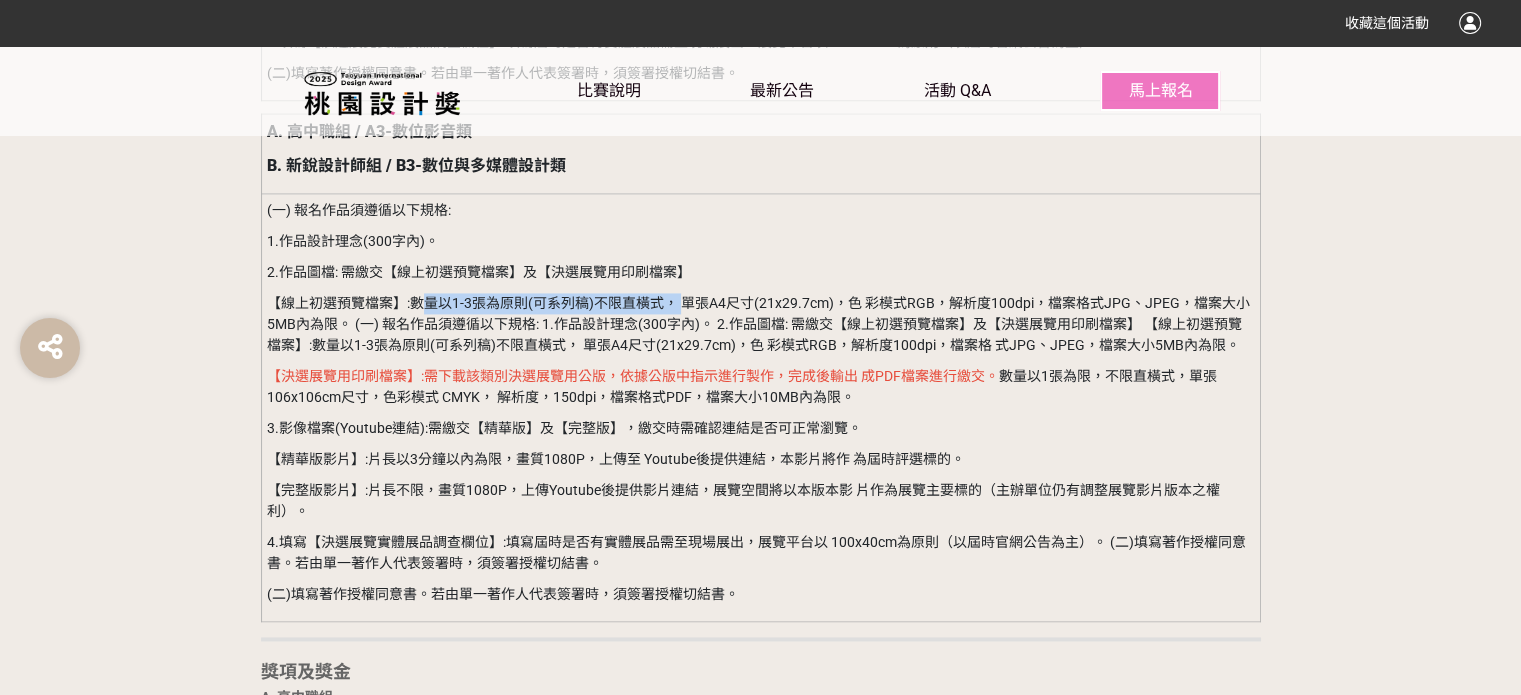 drag, startPoint x: 420, startPoint y: 301, endPoint x: 686, endPoint y: 301, distance: 266 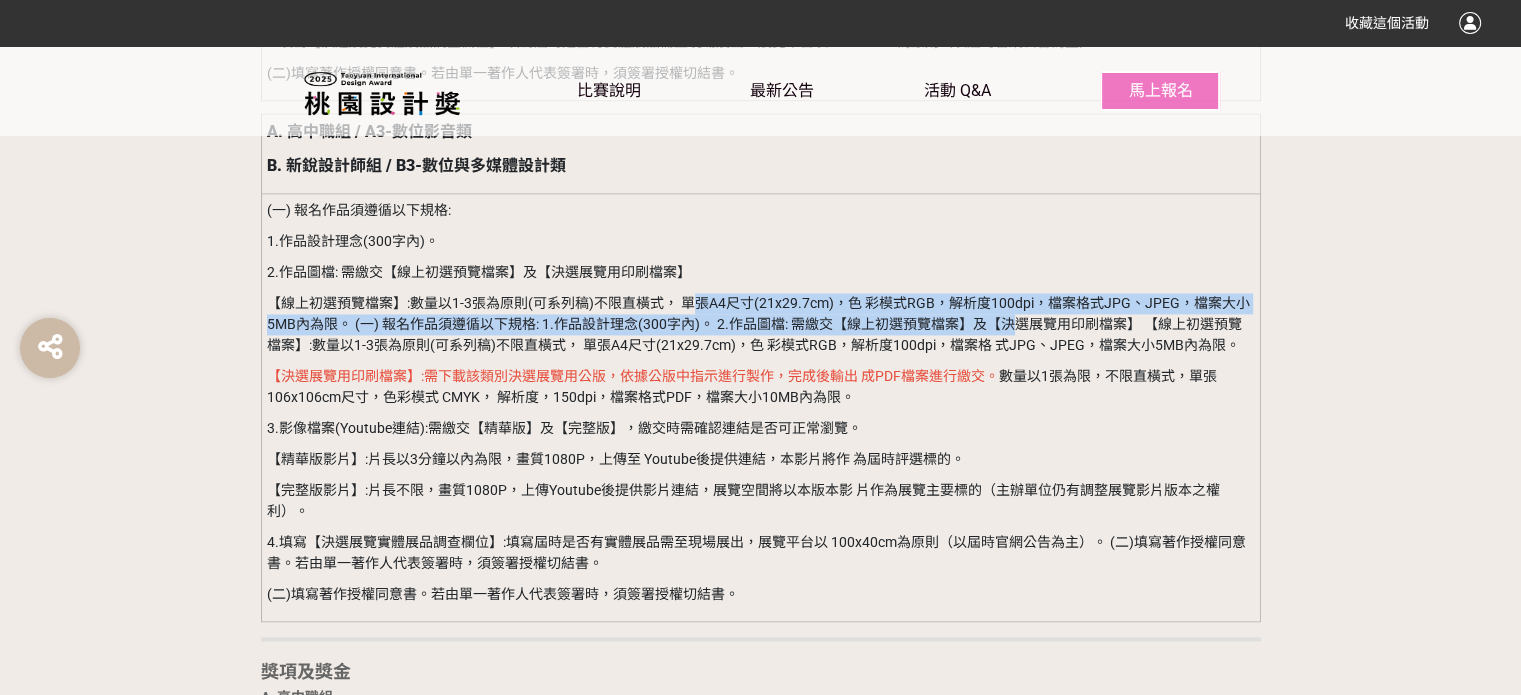 drag, startPoint x: 689, startPoint y: 299, endPoint x: 1020, endPoint y: 316, distance: 331.43628 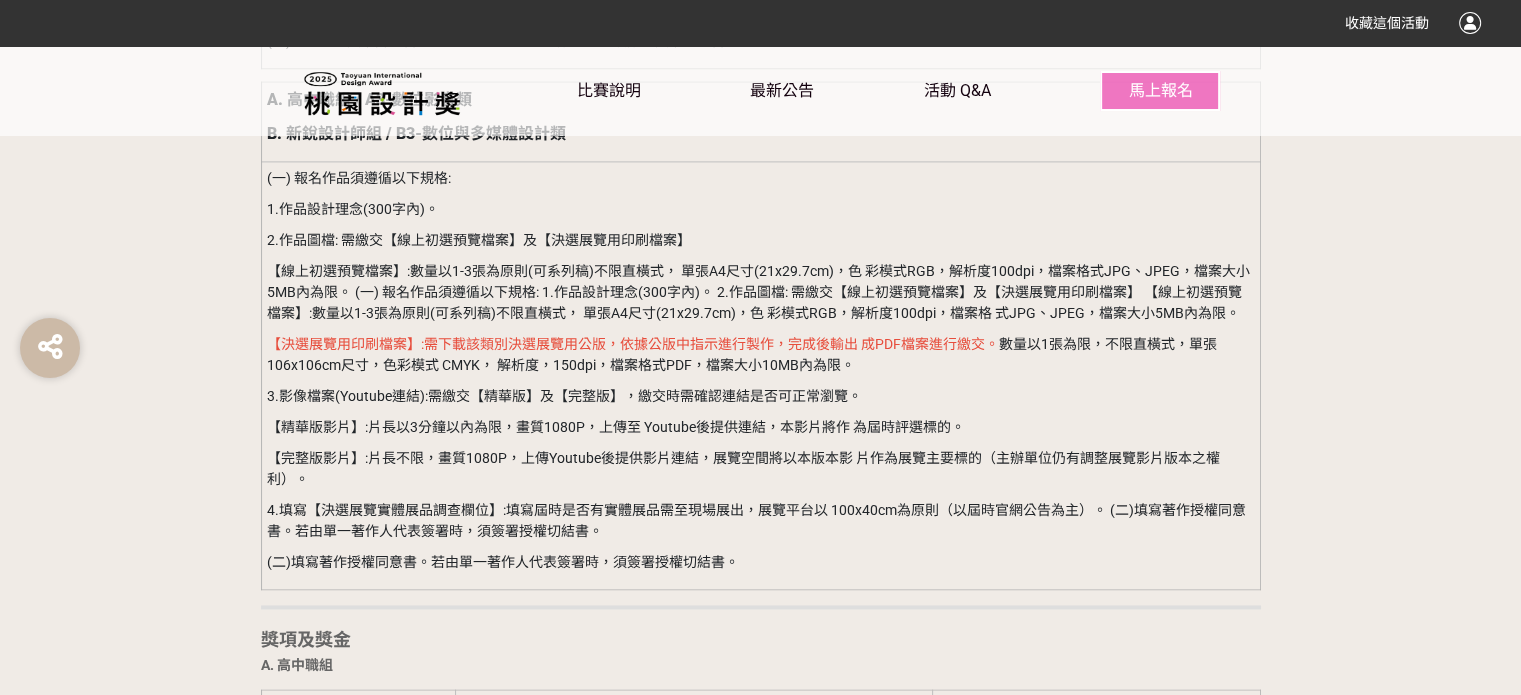 scroll, scrollTop: 2900, scrollLeft: 0, axis: vertical 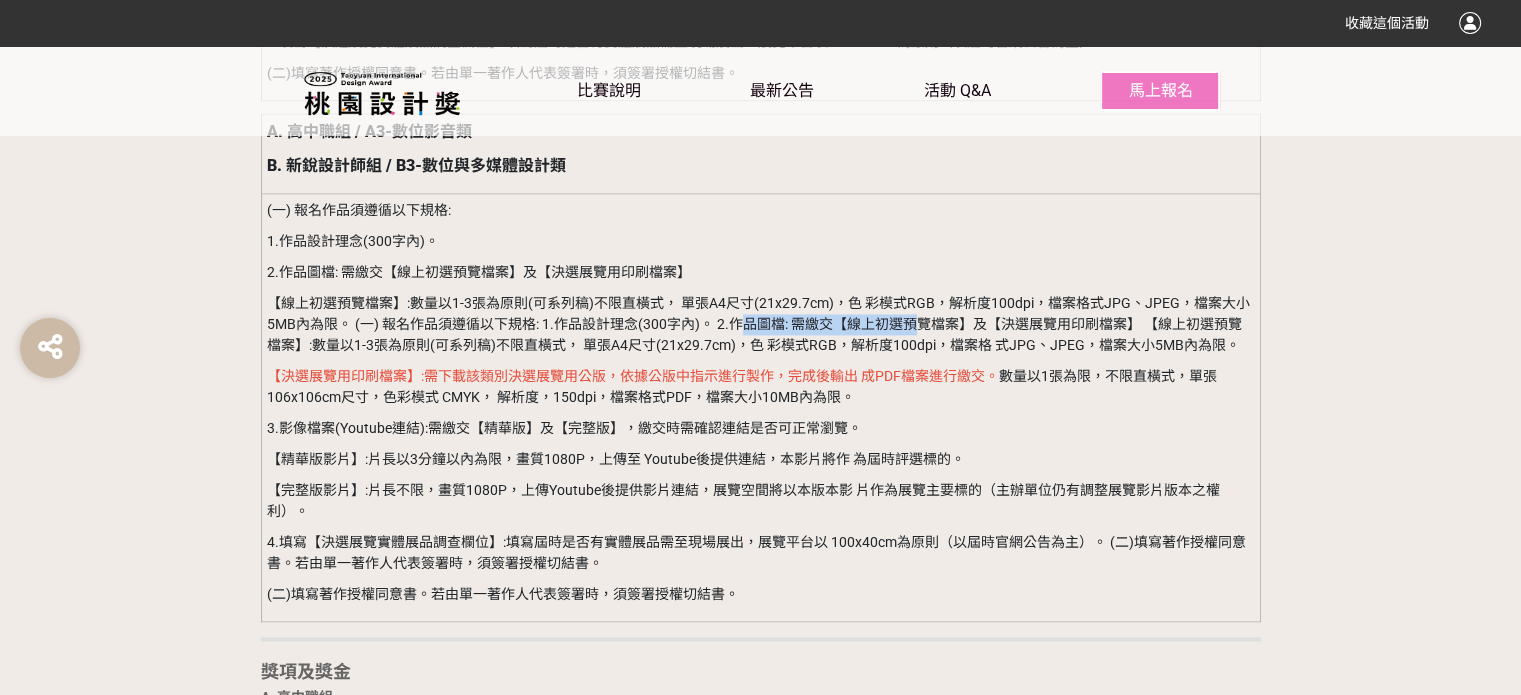 drag, startPoint x: 736, startPoint y: 327, endPoint x: 917, endPoint y: 327, distance: 181 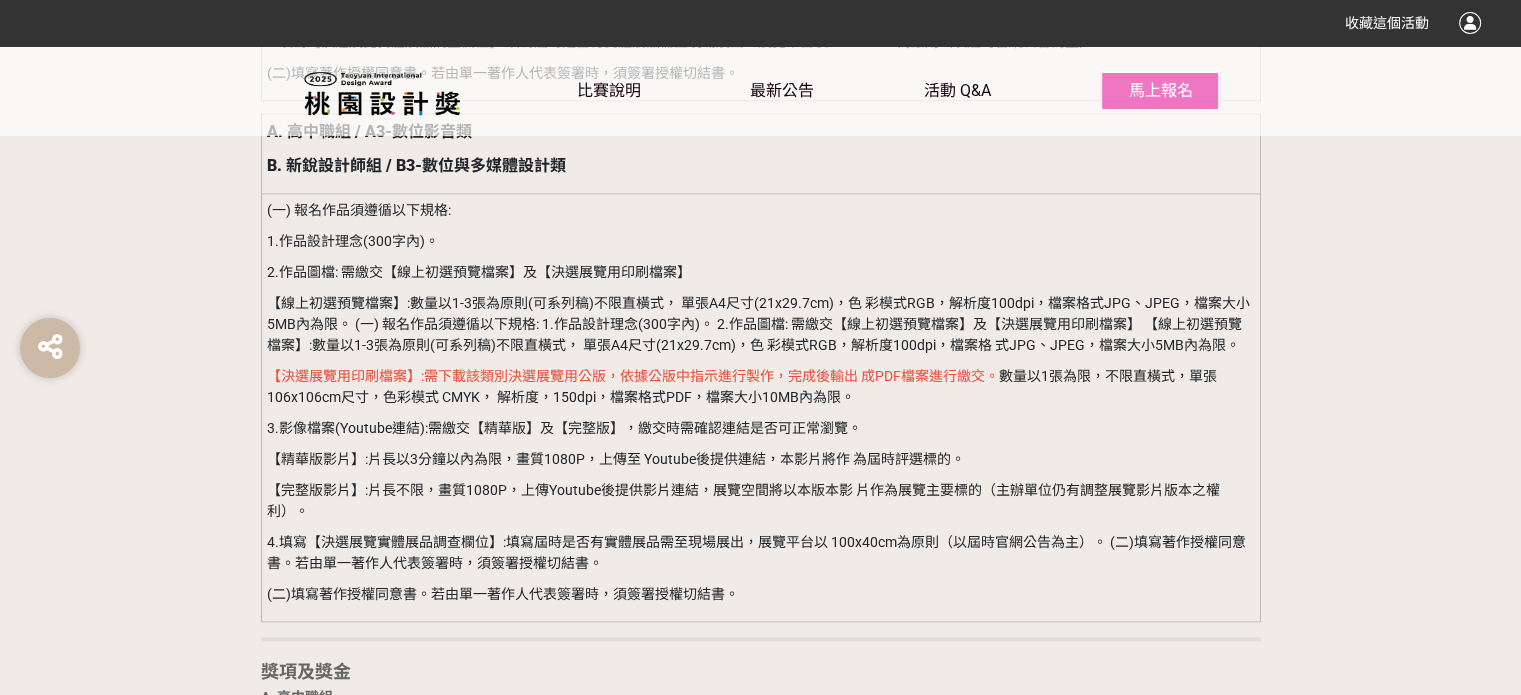 scroll, scrollTop: 2800, scrollLeft: 0, axis: vertical 